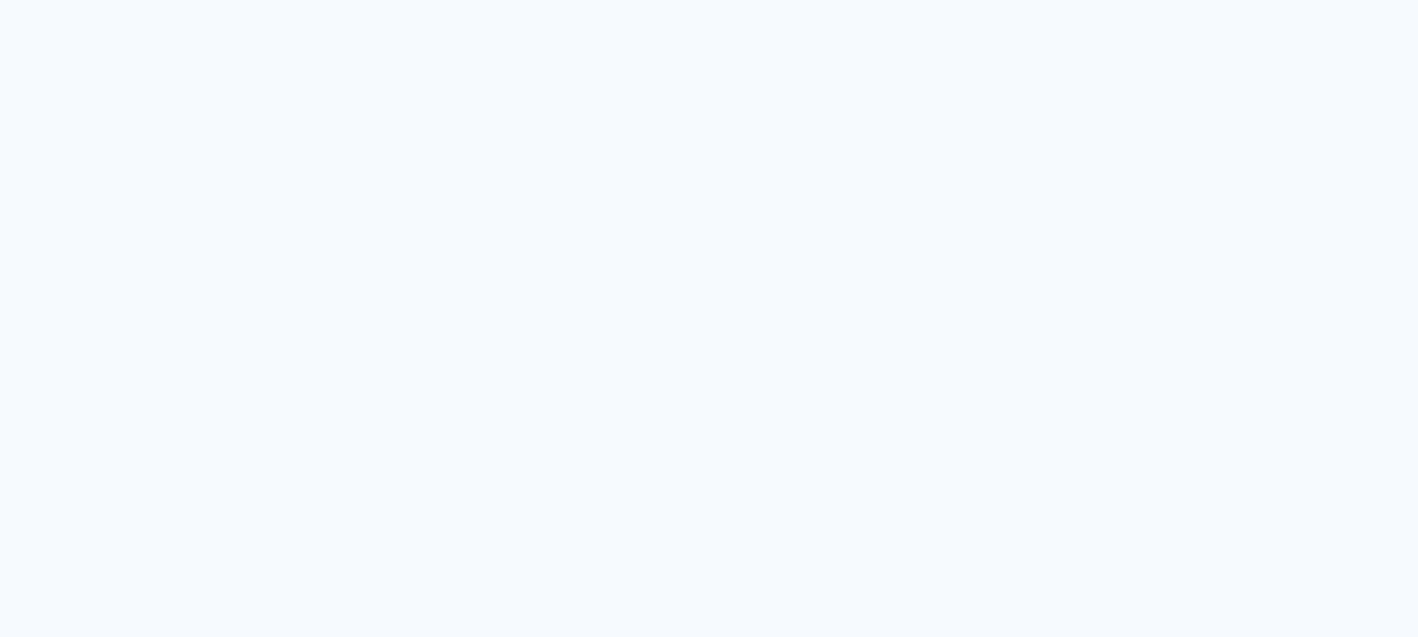 scroll, scrollTop: 0, scrollLeft: 0, axis: both 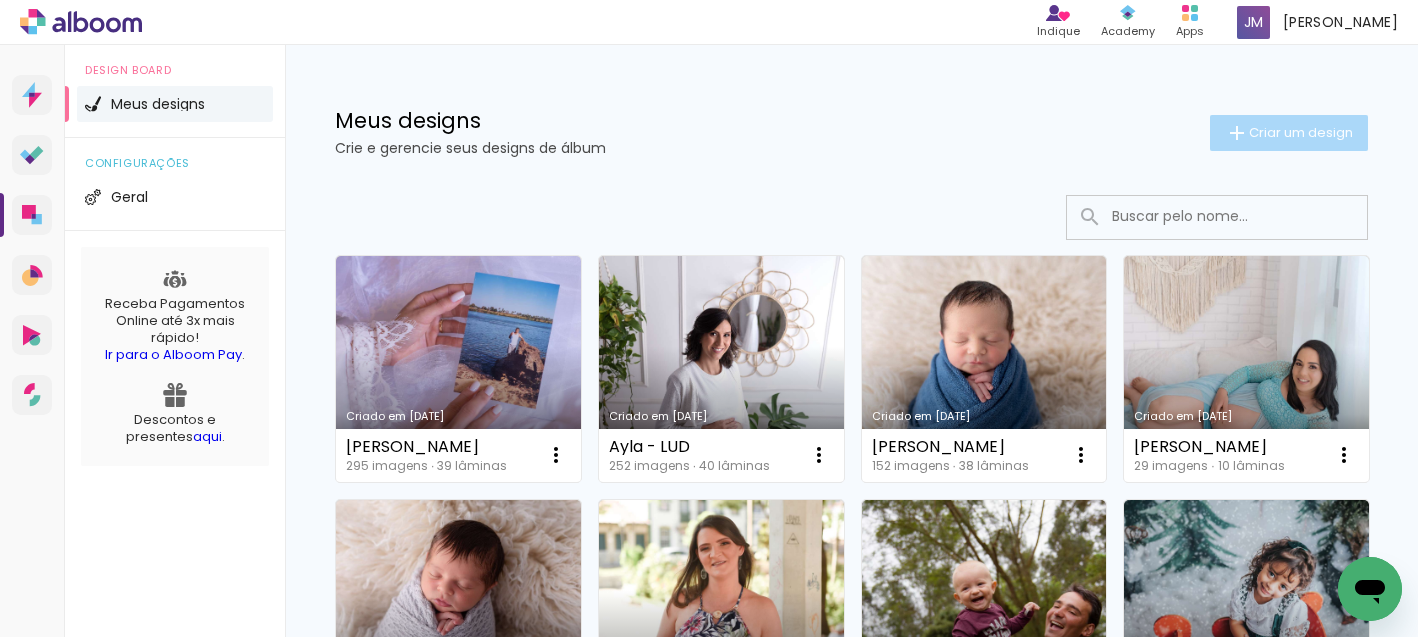click on "Criar um design" 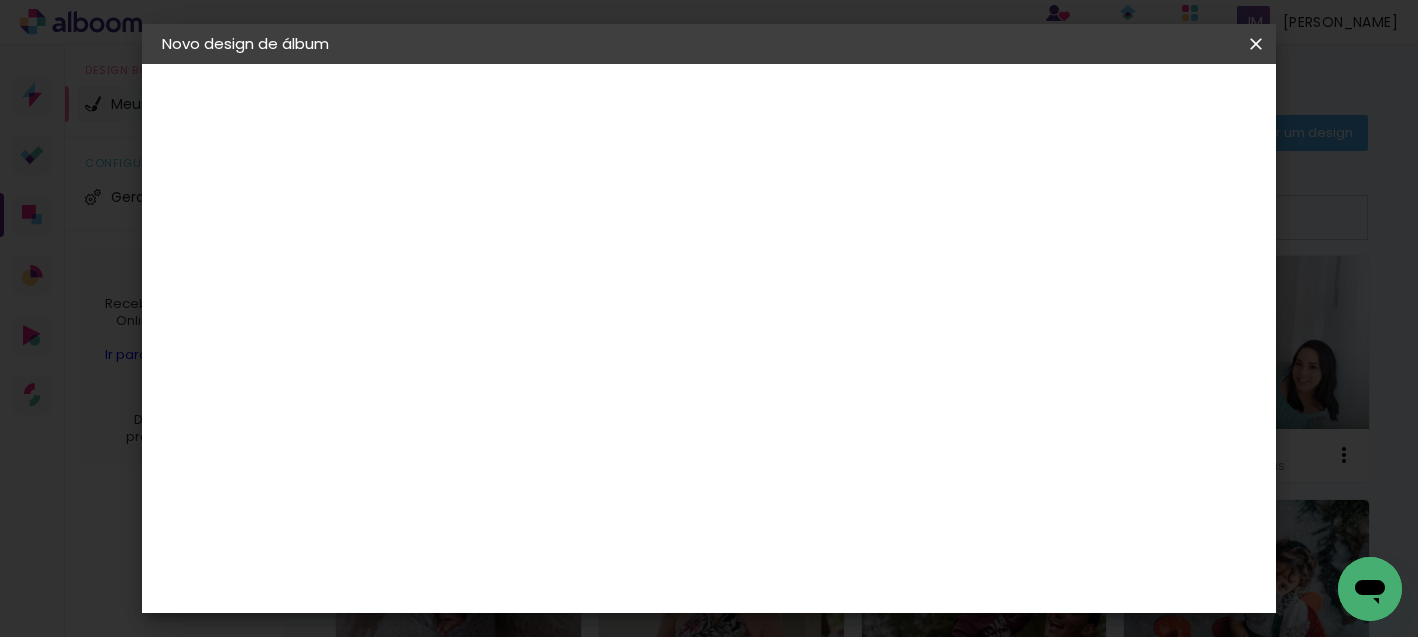 click at bounding box center (489, 268) 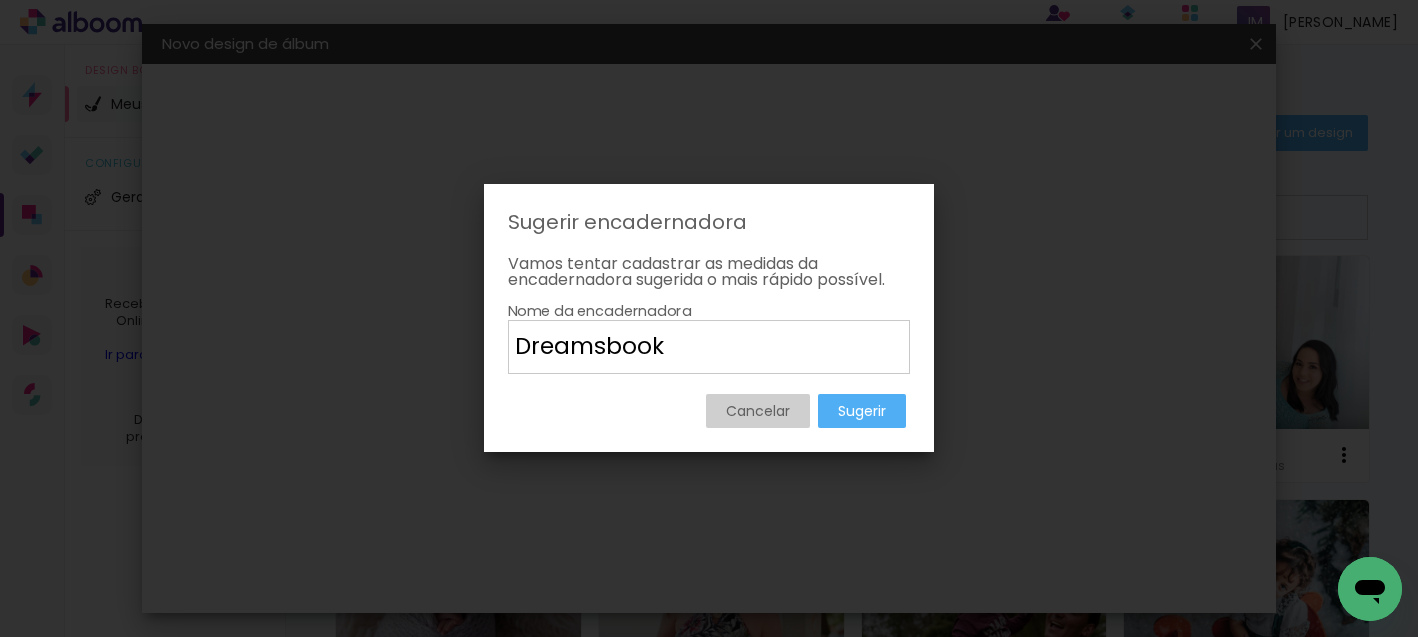 type on "Dreamsbook" 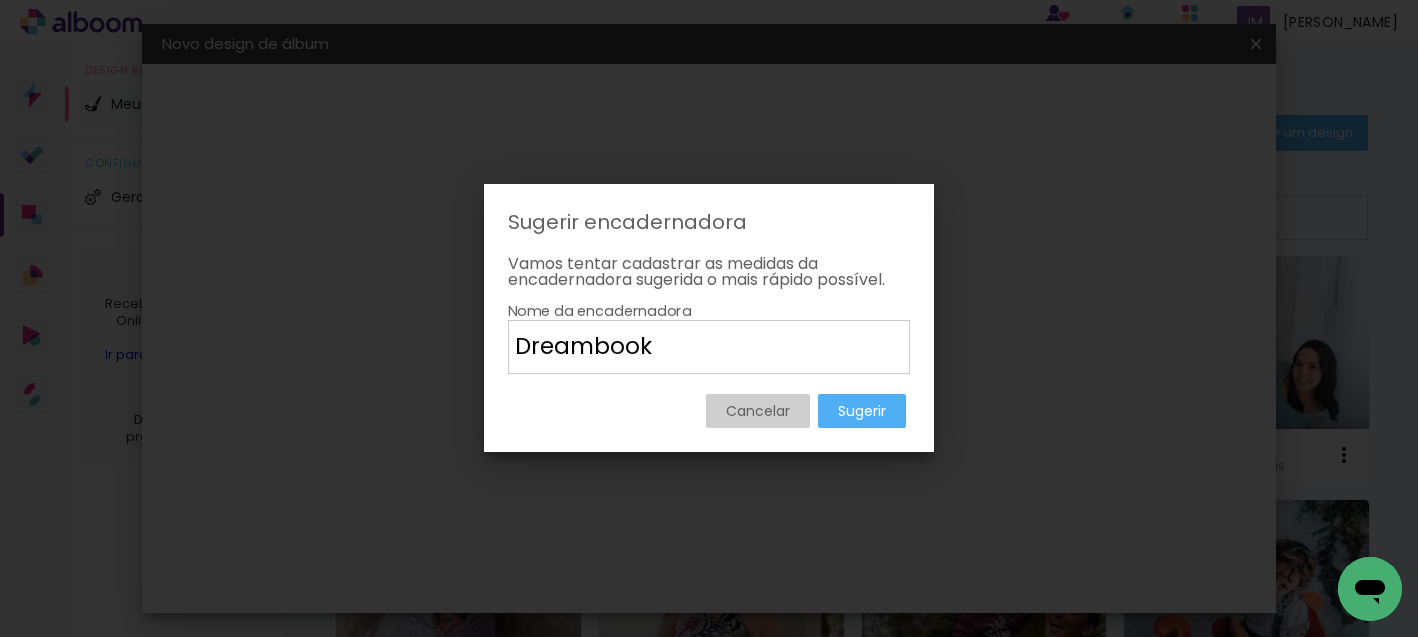 click on "Dreambook" at bounding box center (709, 346) 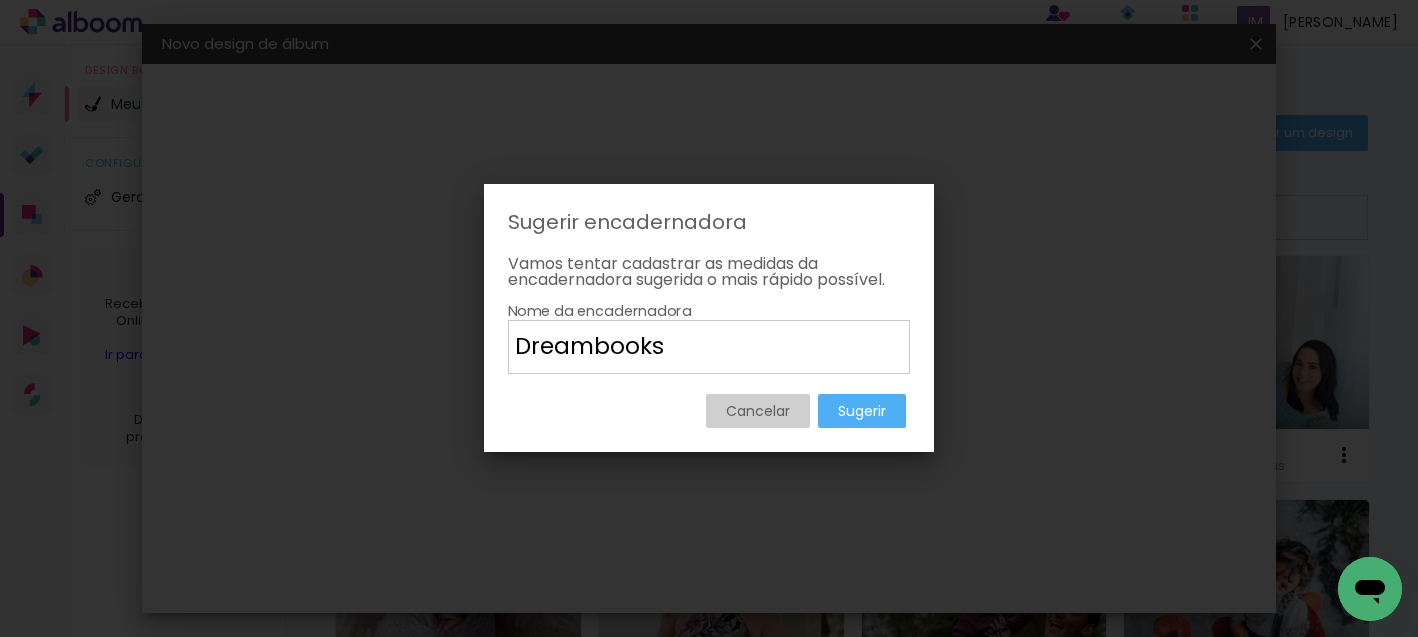 type on "Dreambooks" 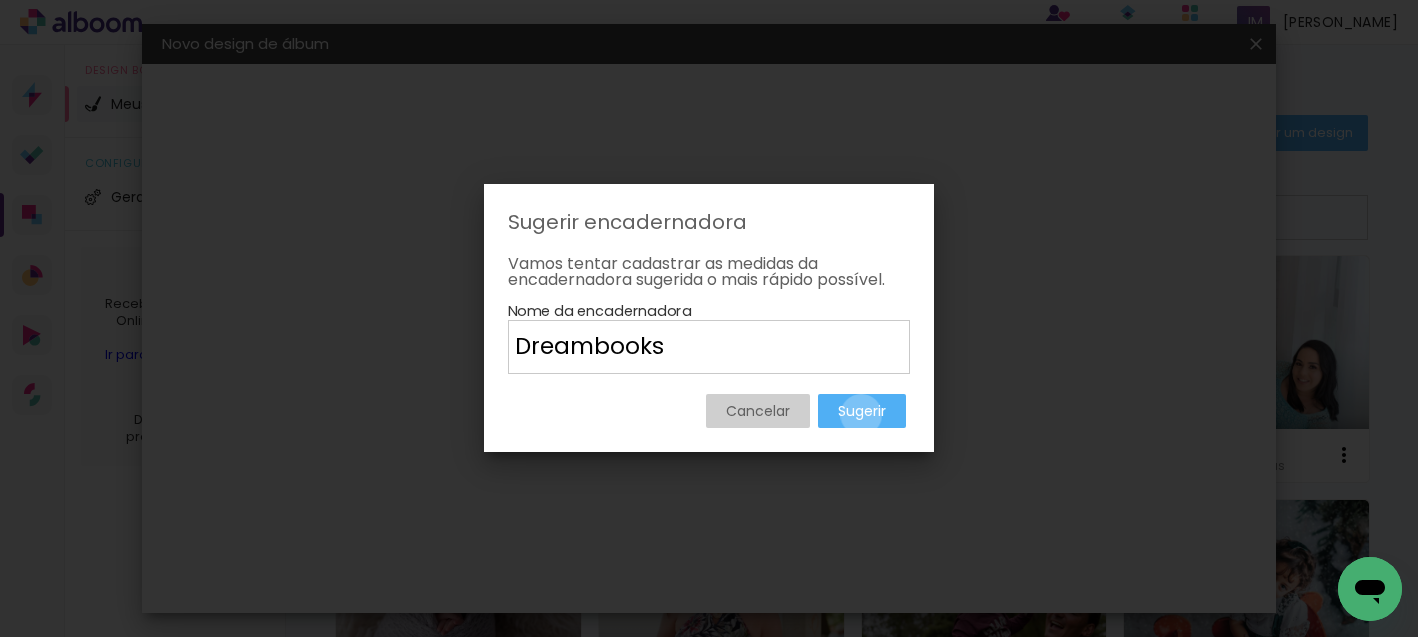 click on "Sugerir" at bounding box center (0, 0) 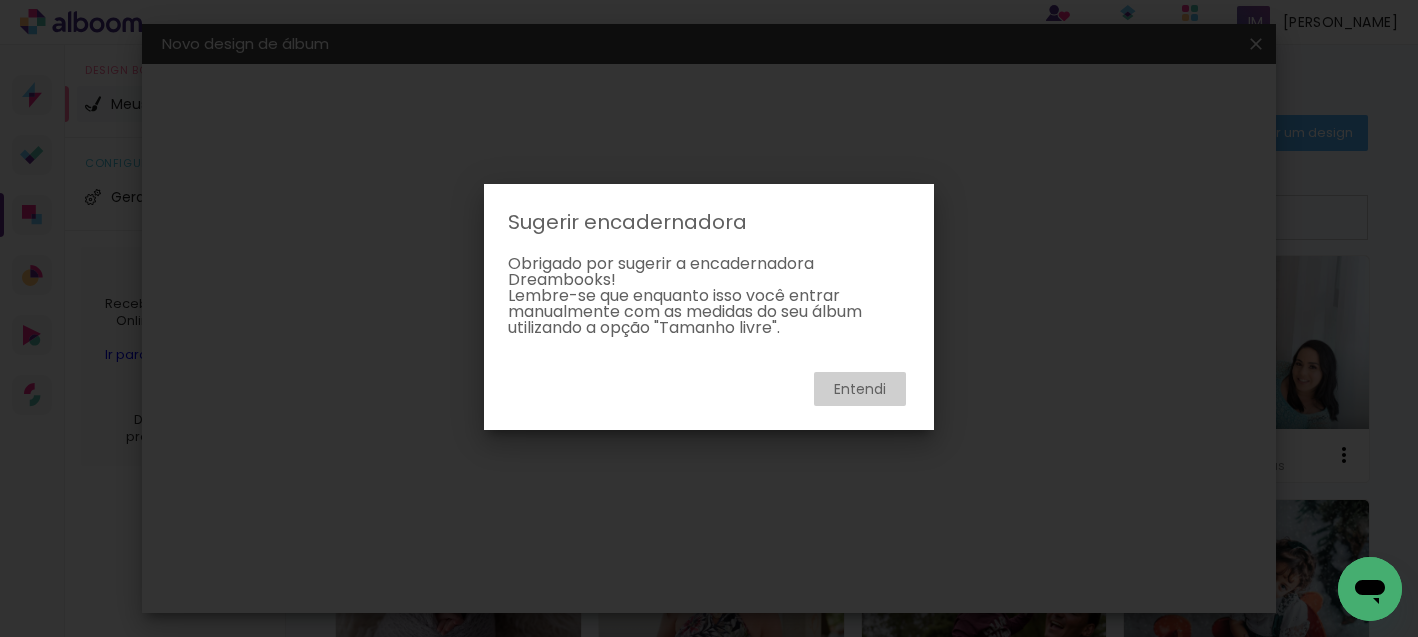 click on "Entendi" at bounding box center (860, 389) 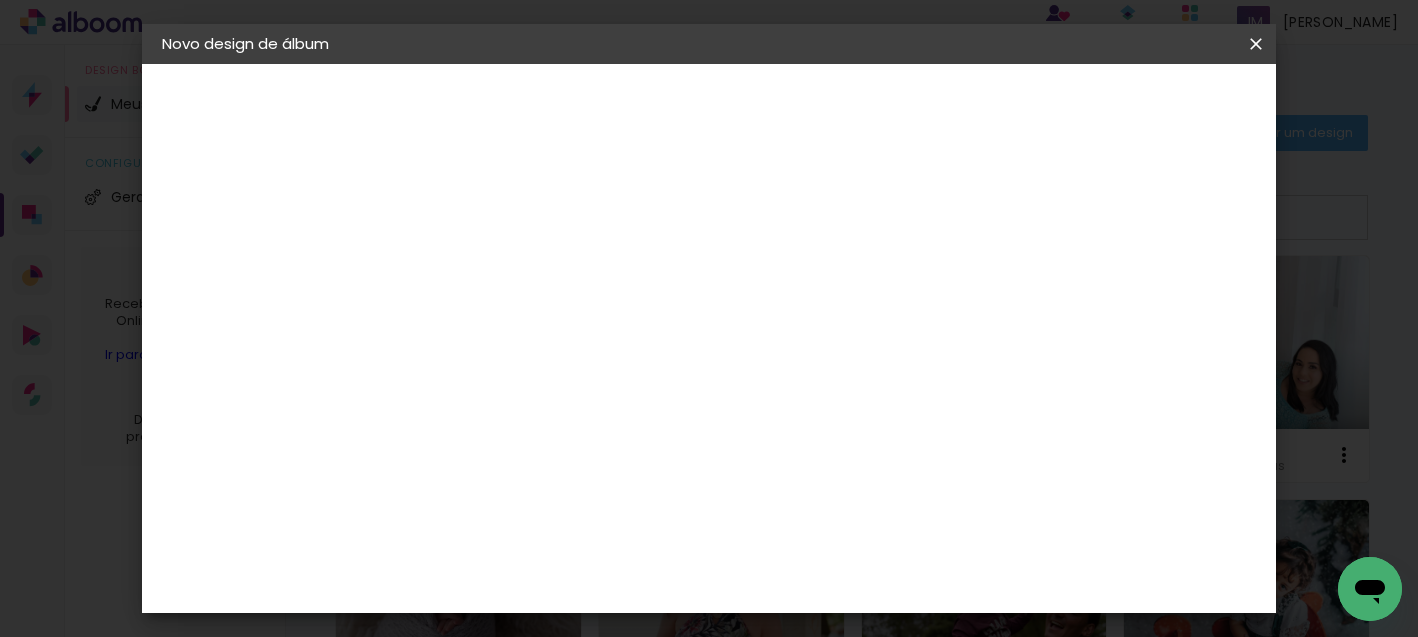 click on "Tamanho Livre" at bounding box center [0, 0] 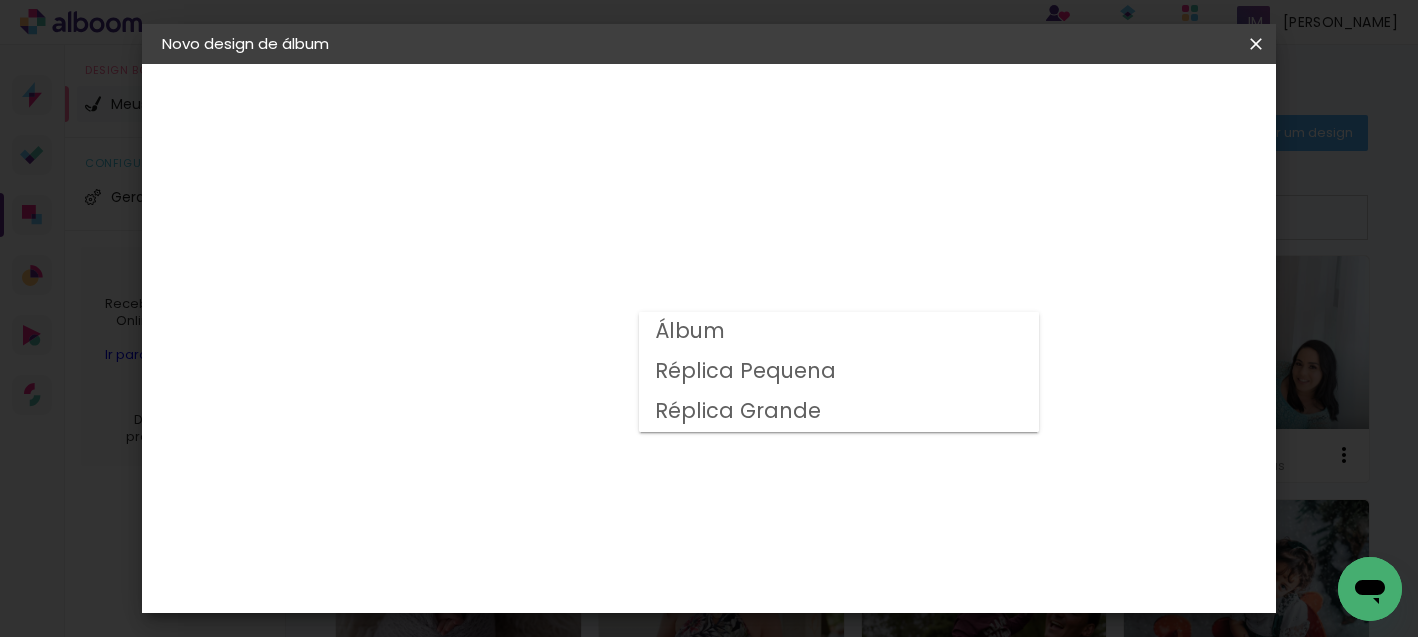 click on "Álbum" at bounding box center [839, 332] 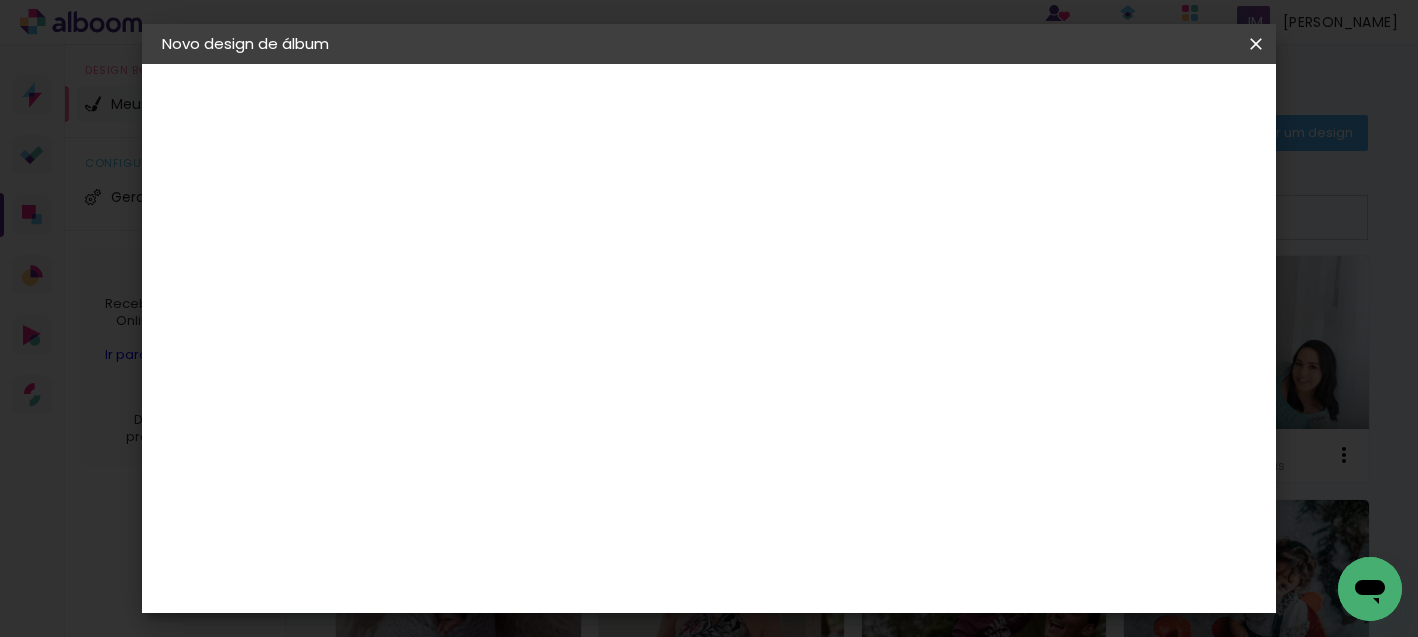 click on "Opções disponíveis Álbum Réplica Pequena Réplica Grande Tamanho Escolha o tamanho Horizontal Modelo Fechado Lâmina 22 × 15 15 × 22 cm 15 × 44 cm 30 × 20 20 × 30 cm 20 × 60 cm 31 × 23 22 × 30 cm 22.5 × 60 cm 30 × 25 25 × 30 cm 25 × 60 cm 38 × 25 25 × 38 cm 25 × 76 cm 40 × 30 30 × 40 cm 30 × 80 cm 45 × 30 30 × 45 cm 30 × 90 cm 45 × 35 35 × 45 cm 35 × 90 cm Quadrado Modelo Fechado Lâmina 20 × 20 20 × 20 cm 20 × 40 cm 25 × 25 25 × 25 cm 25 × 50 cm 30 × 30 30 × 30 cm 30 × 60 cm 35 × 35 35 × 35 cm 35 × 70 cm 38 × 38 38 × 38 cm 38 × 76 cm Vertical Modelo Fechado Lâmina 20 × 30 20 × 30 cm 30 × 40 cm 23 × 31 22 × 30 cm 30 × 45 cm 25 × 30 25 × 30 cm 30 × 50 cm 25 × 38 25 × 38 cm 38 × 50 cm 30 × 40 30 × 40 cm 40 × 60 cm 30 × 45 30 × 45 cm 45 × 60 cm 35 × 45 35 × 45 cm 45 × 70 cm Modelo Escolha o modelo do álbum. Voltar Avançar" at bounding box center (623, 149) 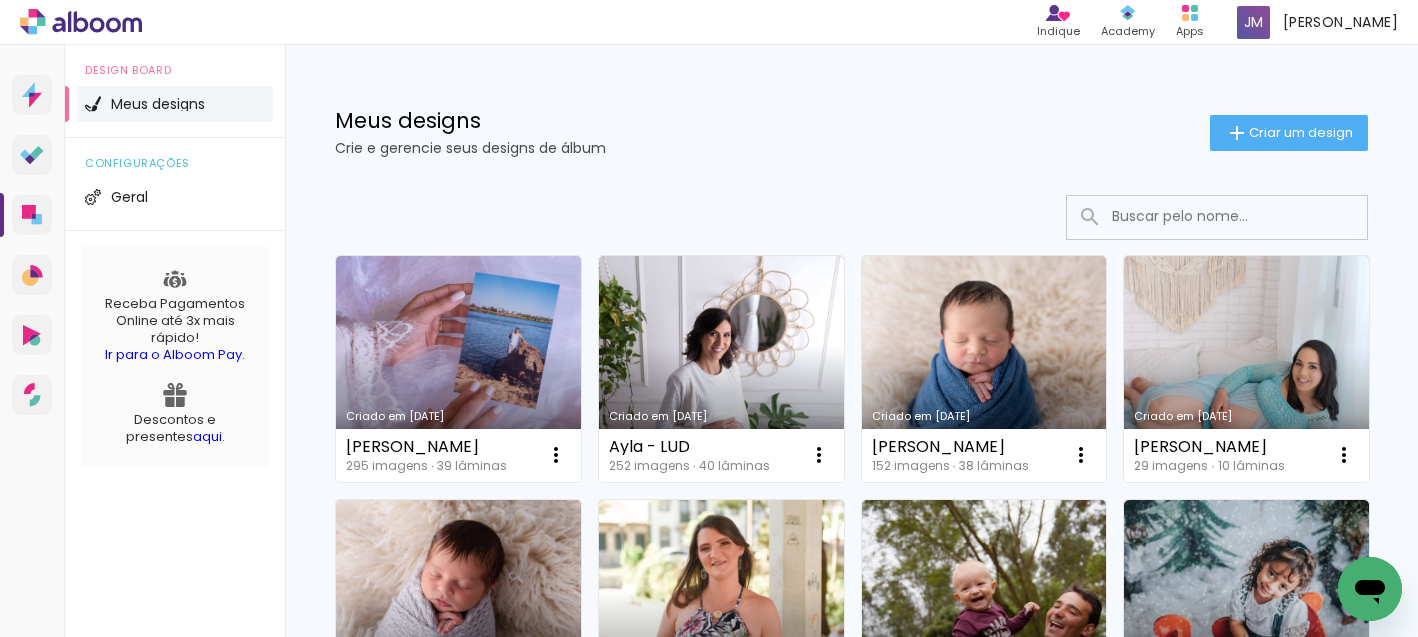 type 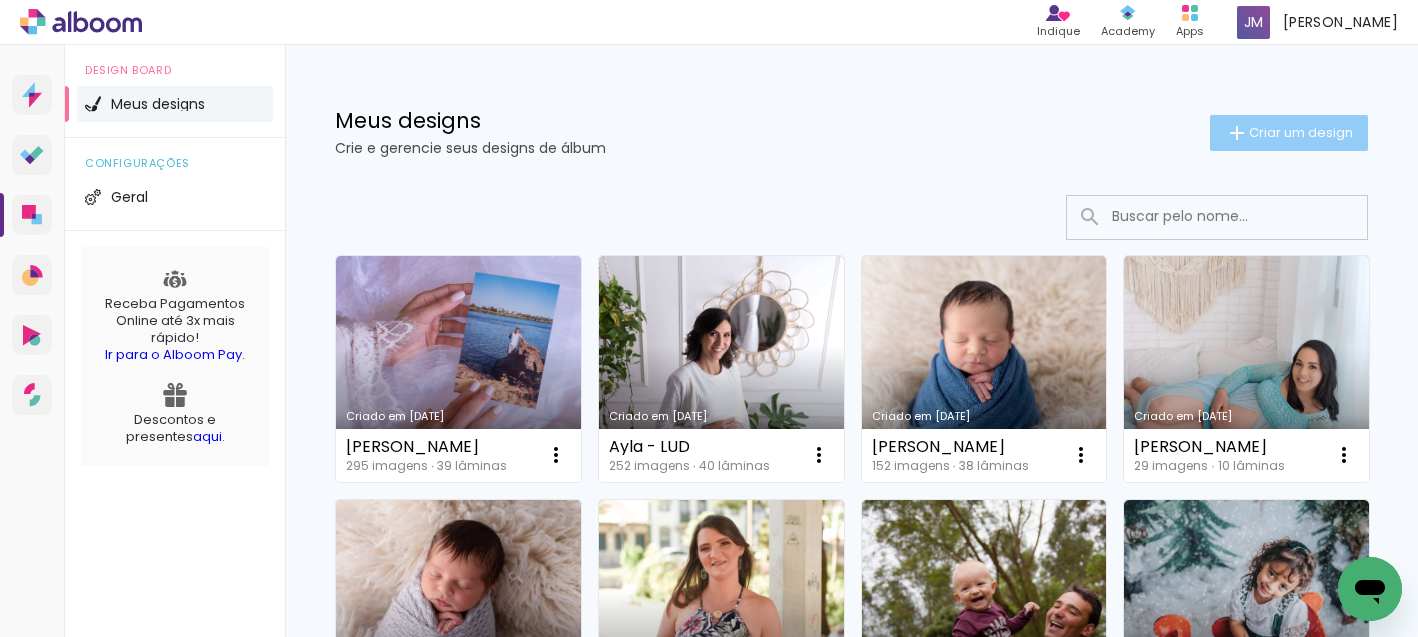 click 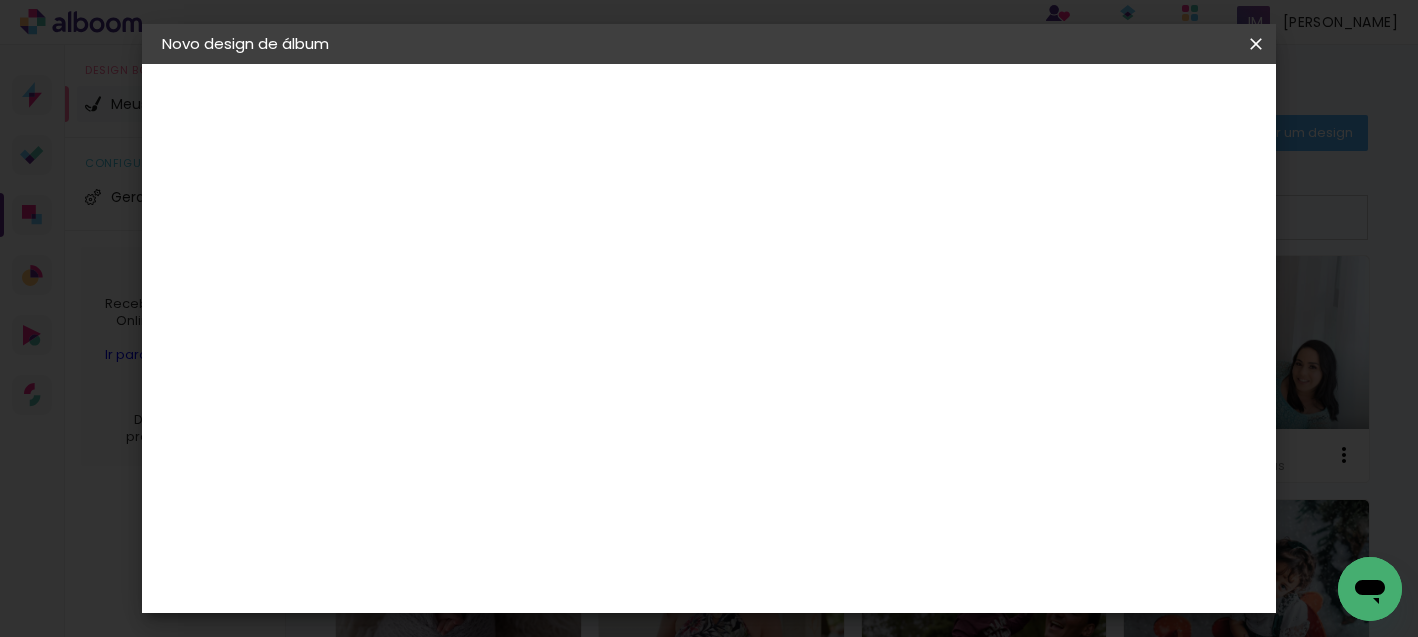 click at bounding box center [0, 0] 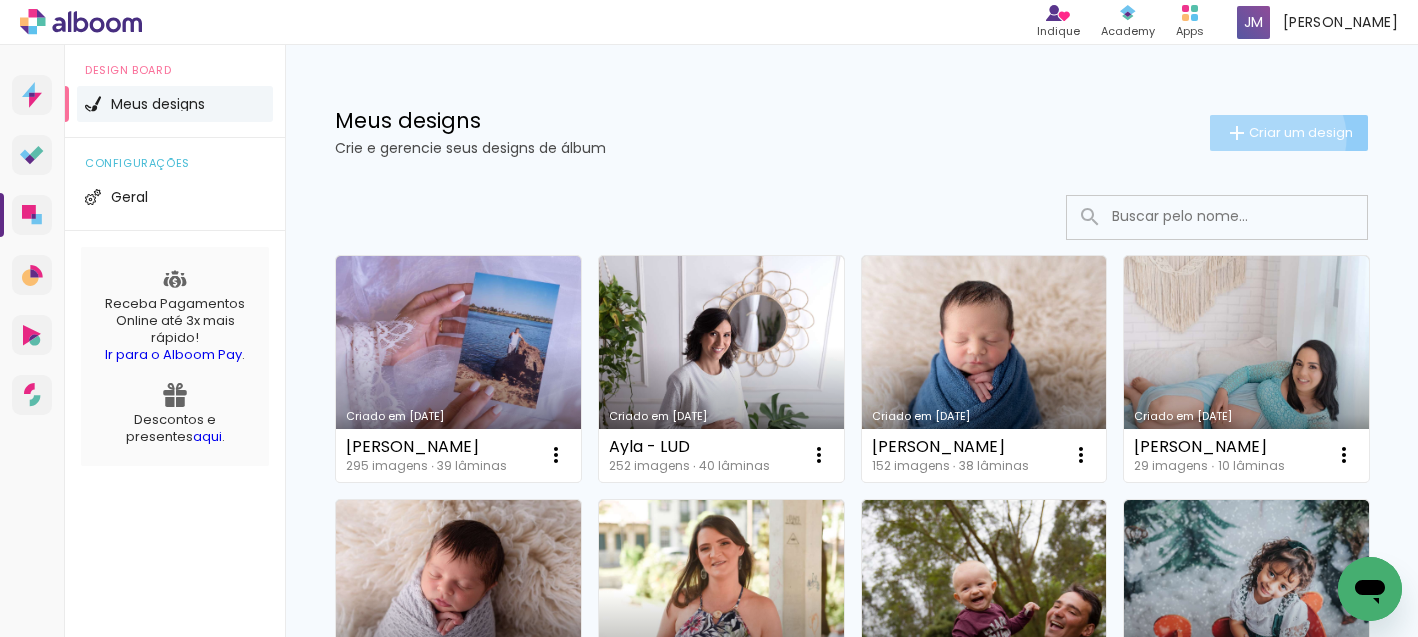 click on "Criar um design" 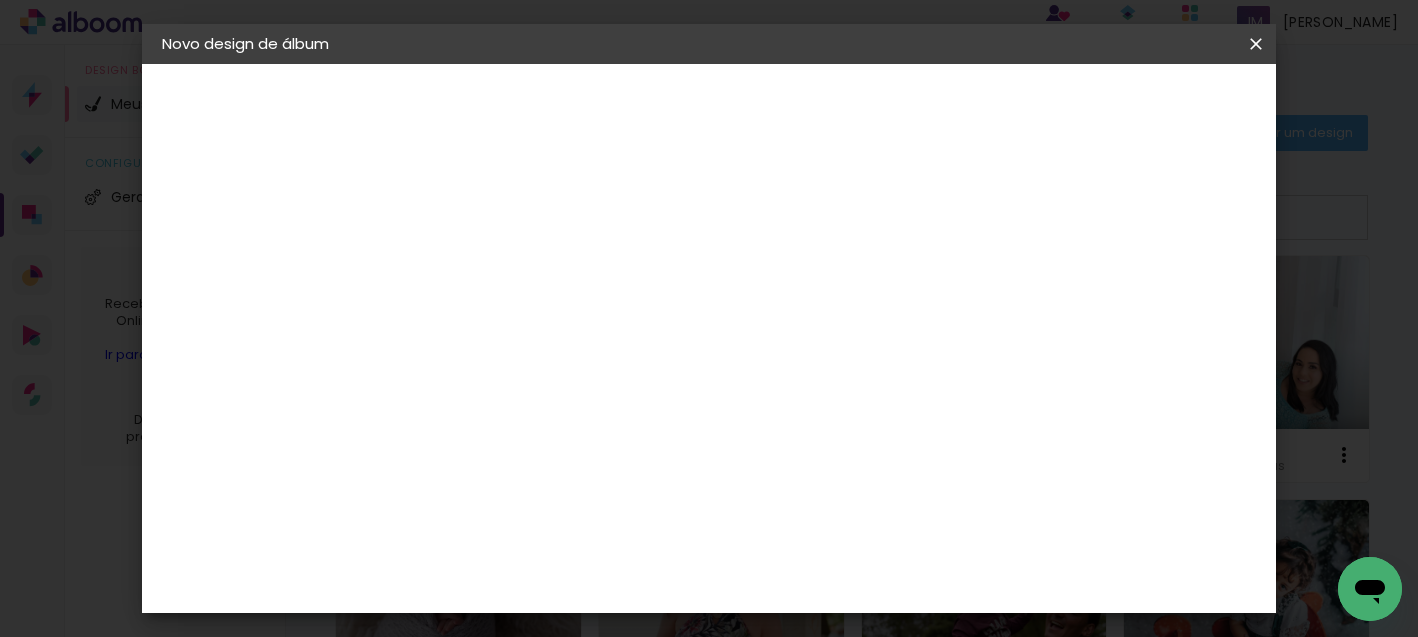 click at bounding box center (0, 0) 